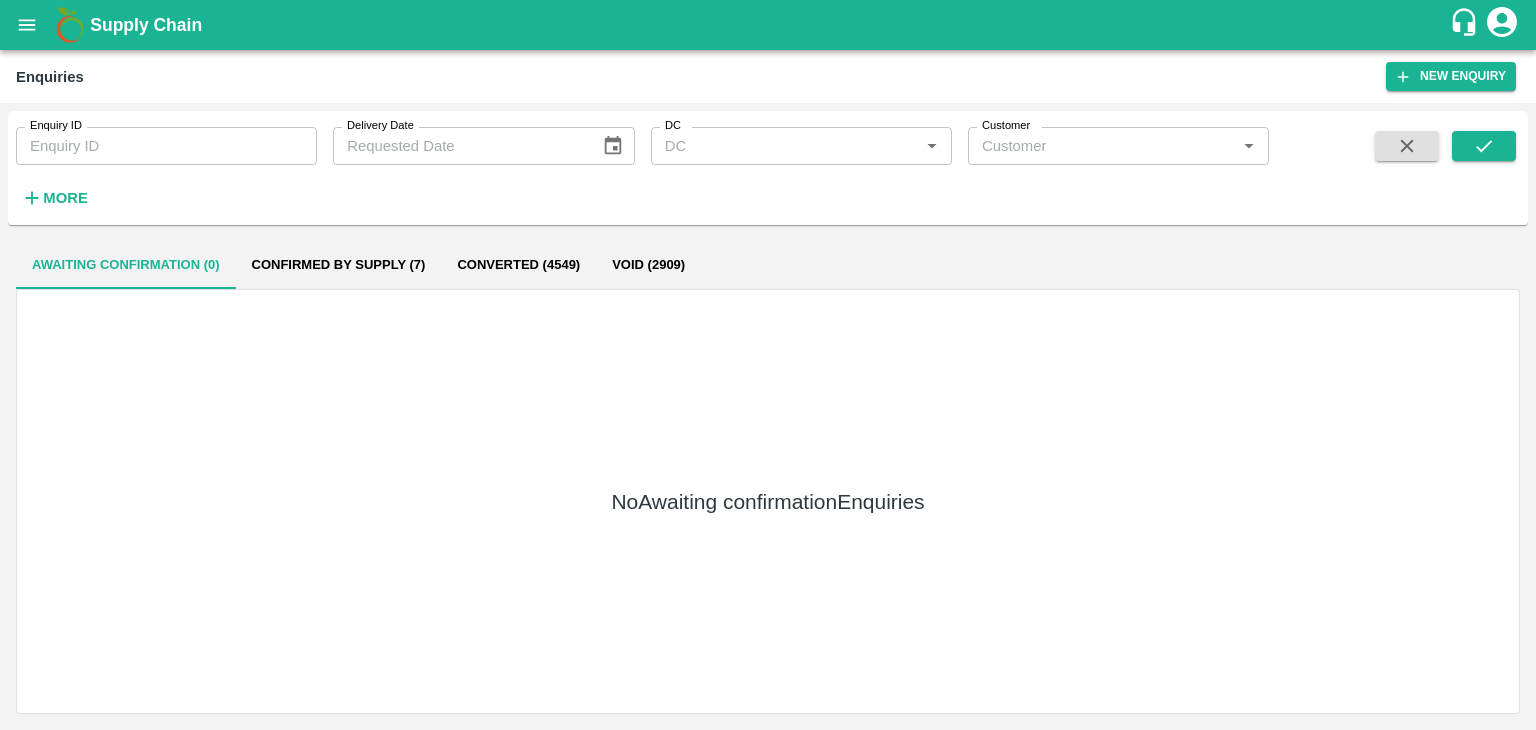 scroll, scrollTop: 0, scrollLeft: 0, axis: both 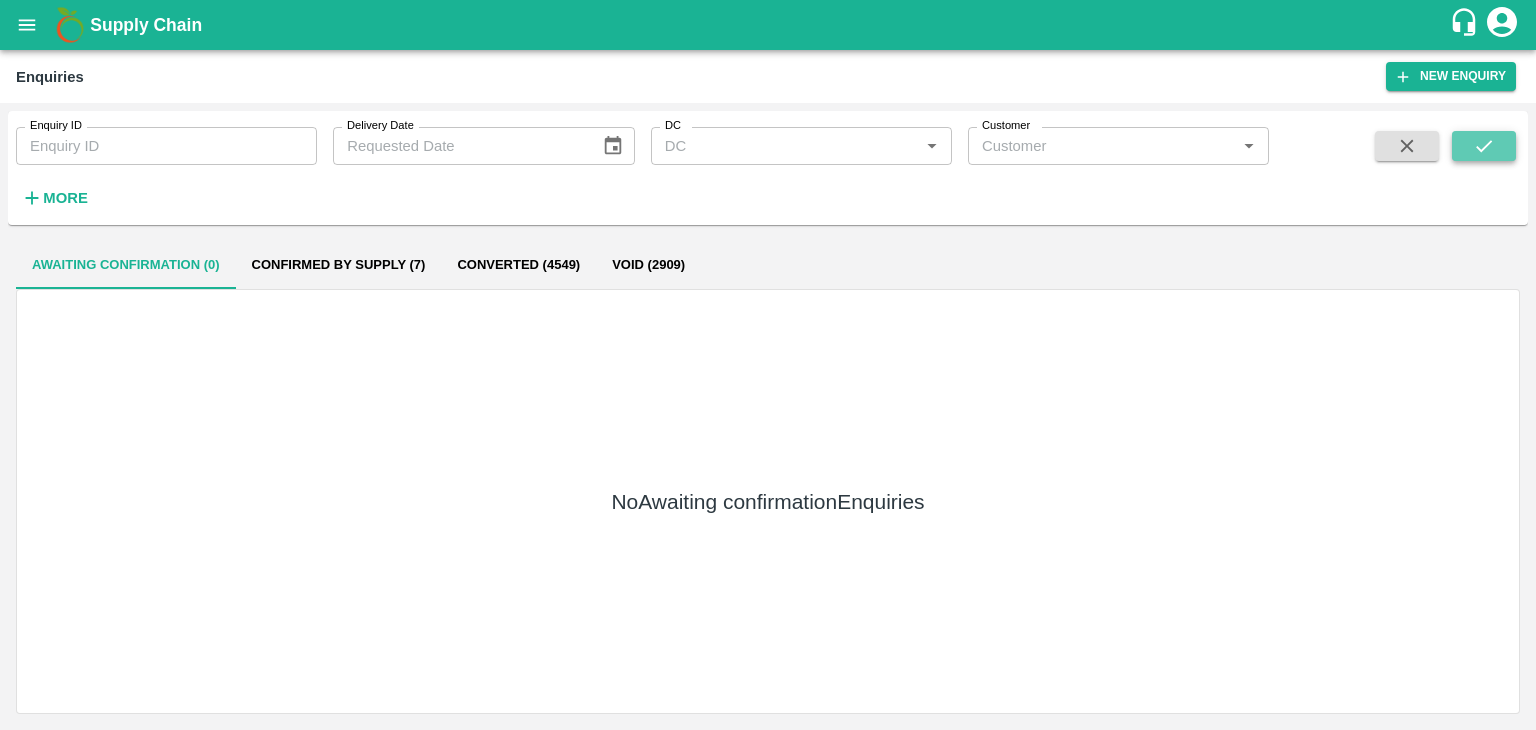 click 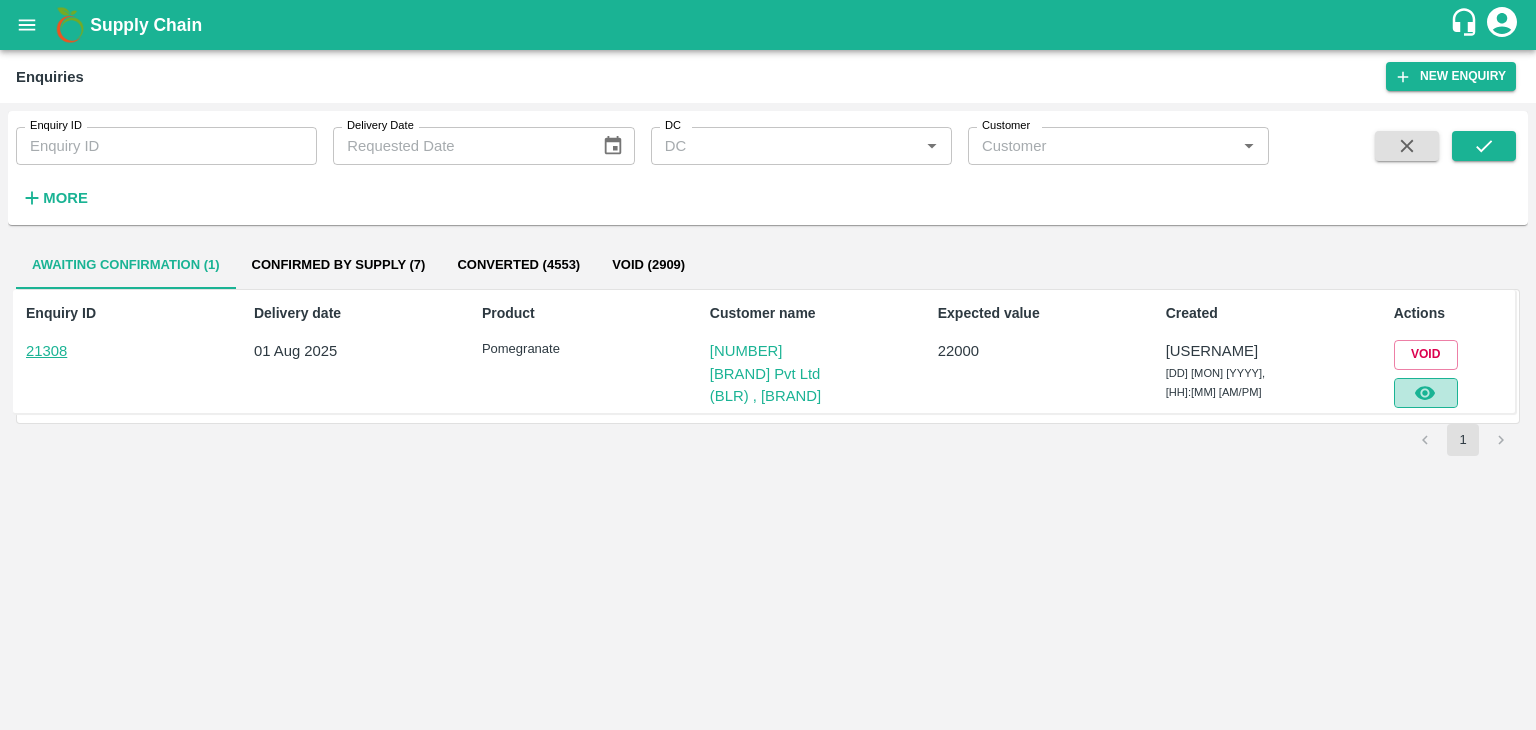 click 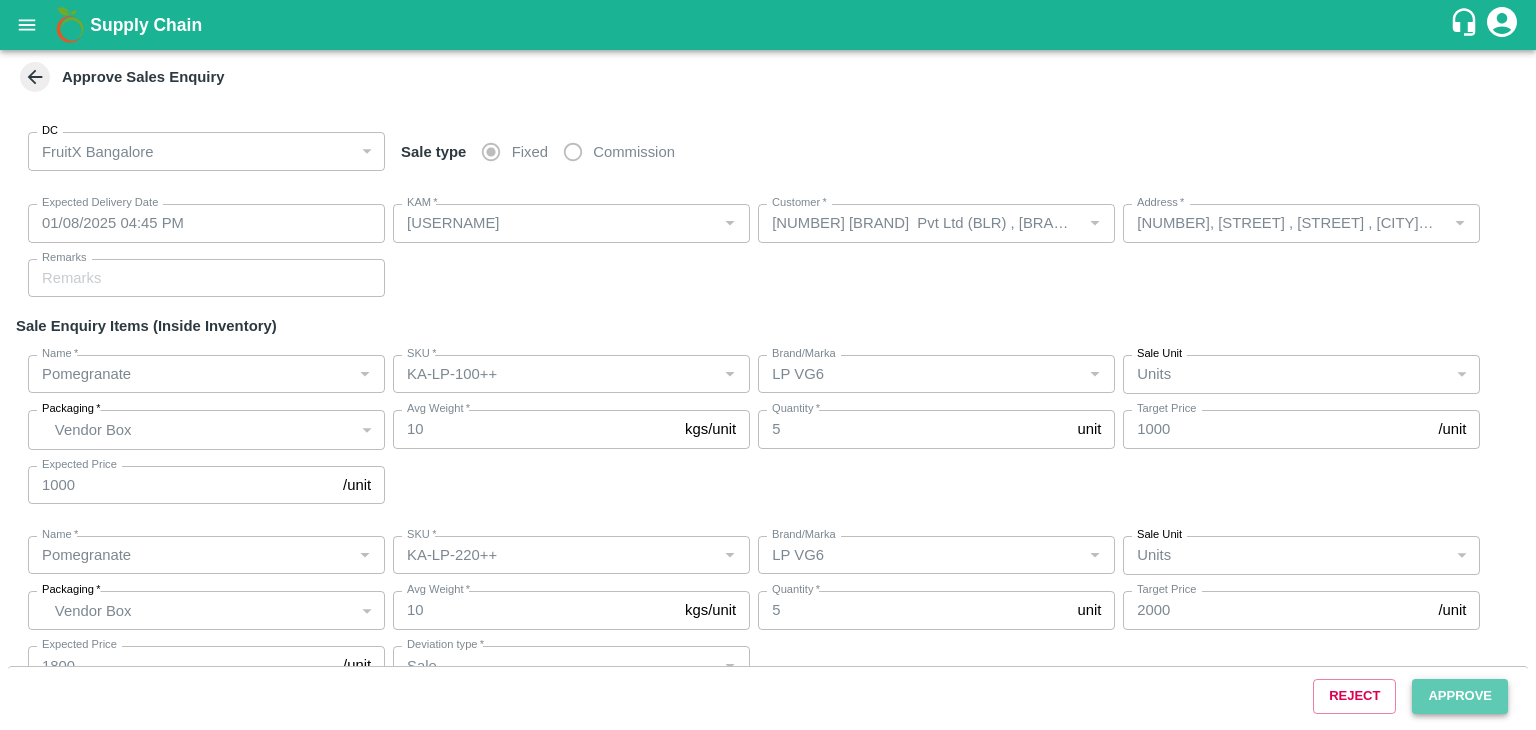click on "Approve" at bounding box center (1460, 696) 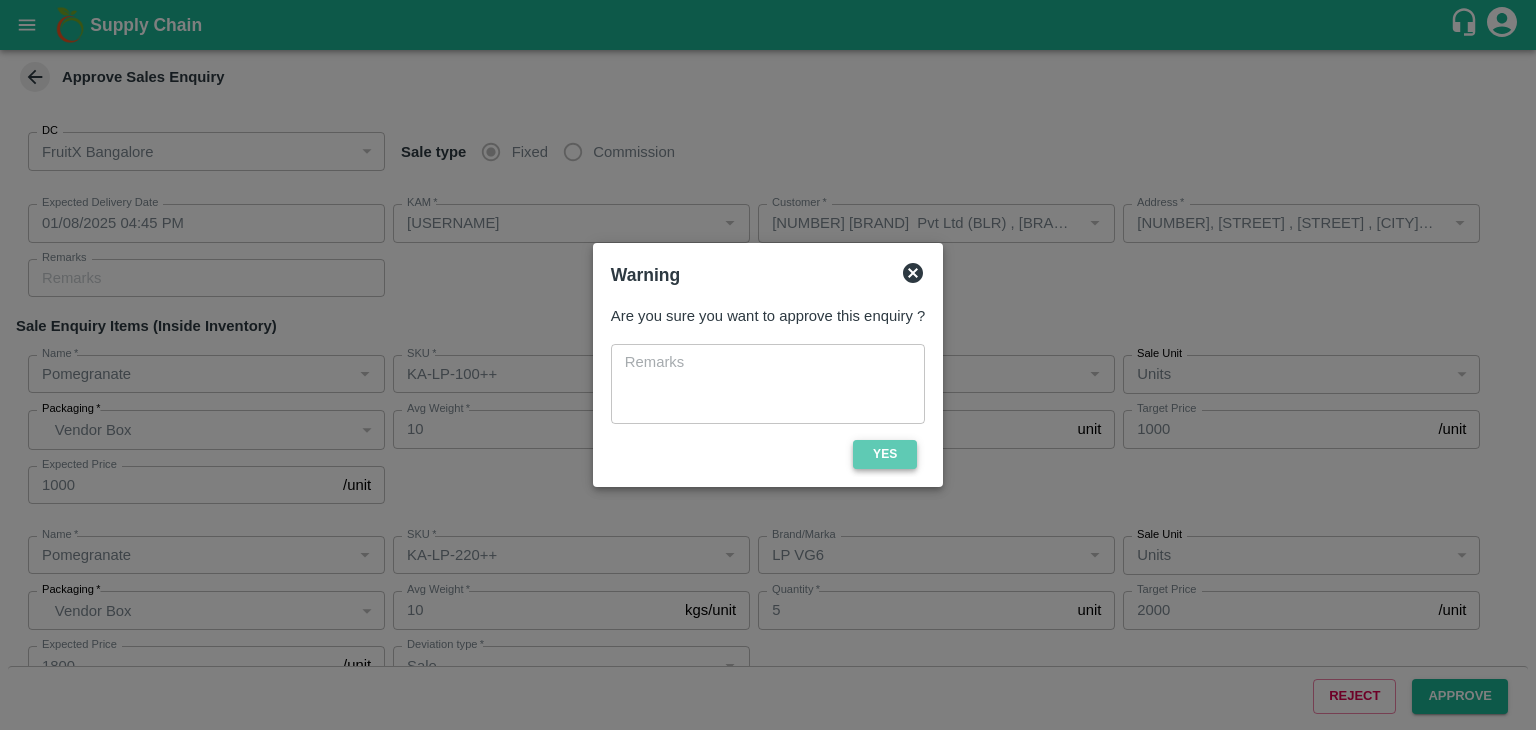 click on "Yes" at bounding box center (885, 454) 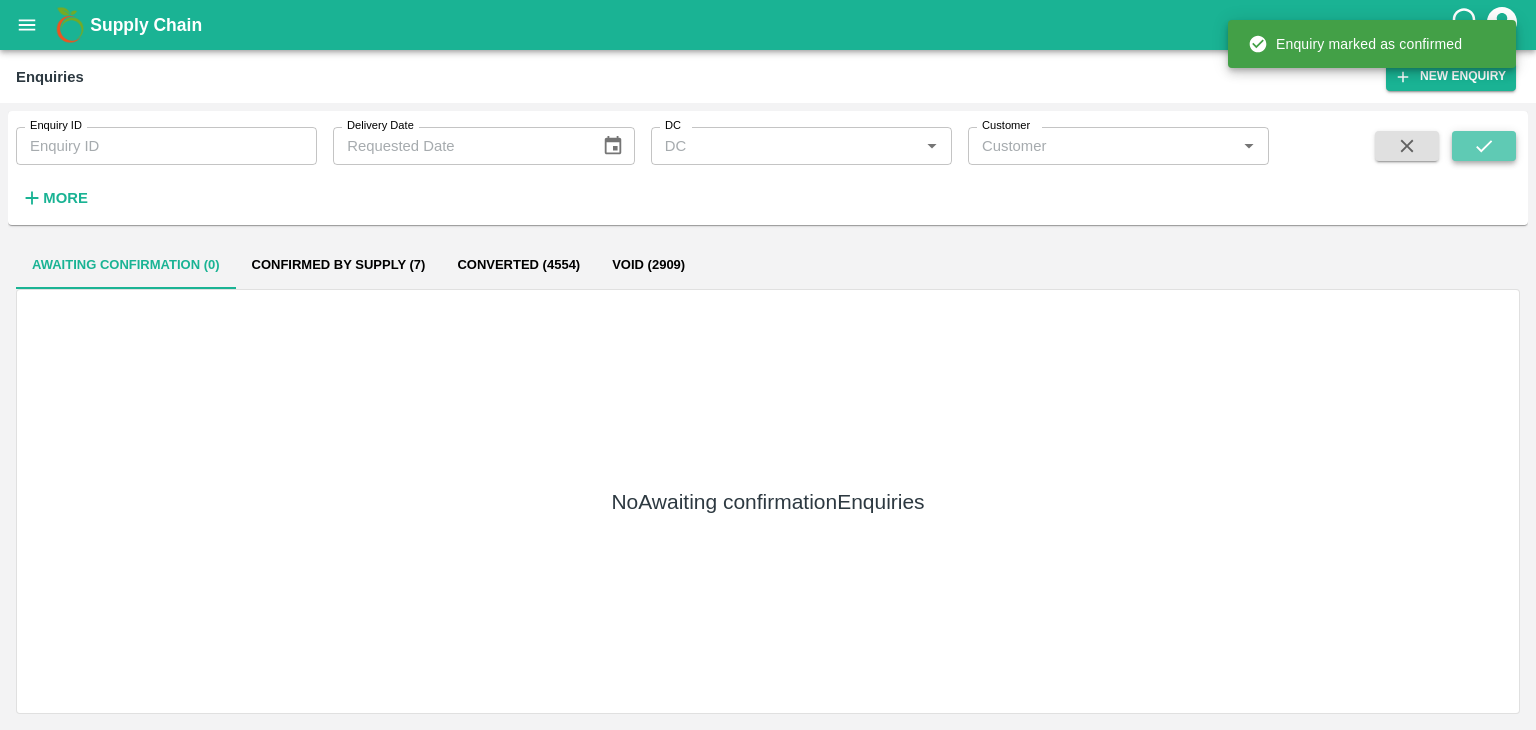 click 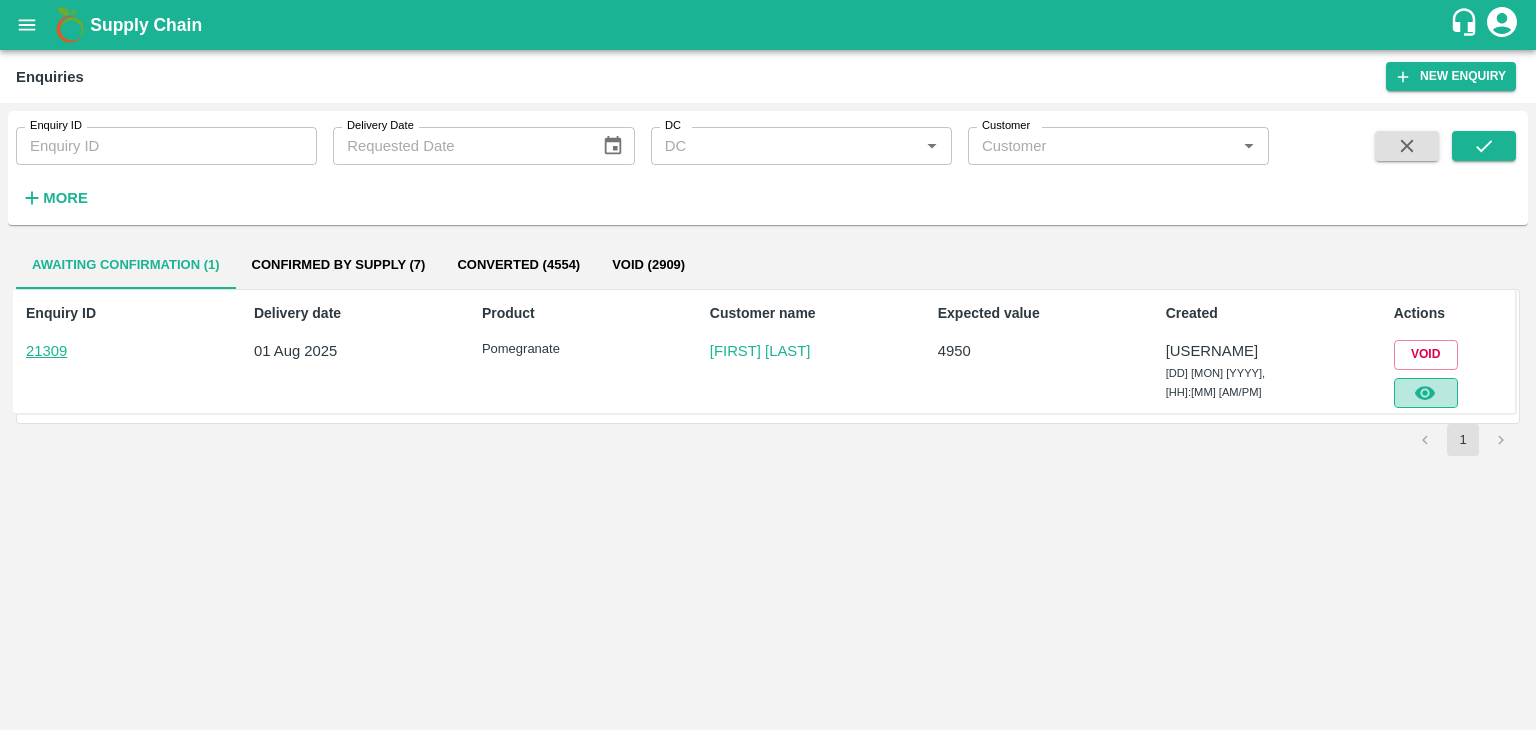 click at bounding box center [1426, 393] 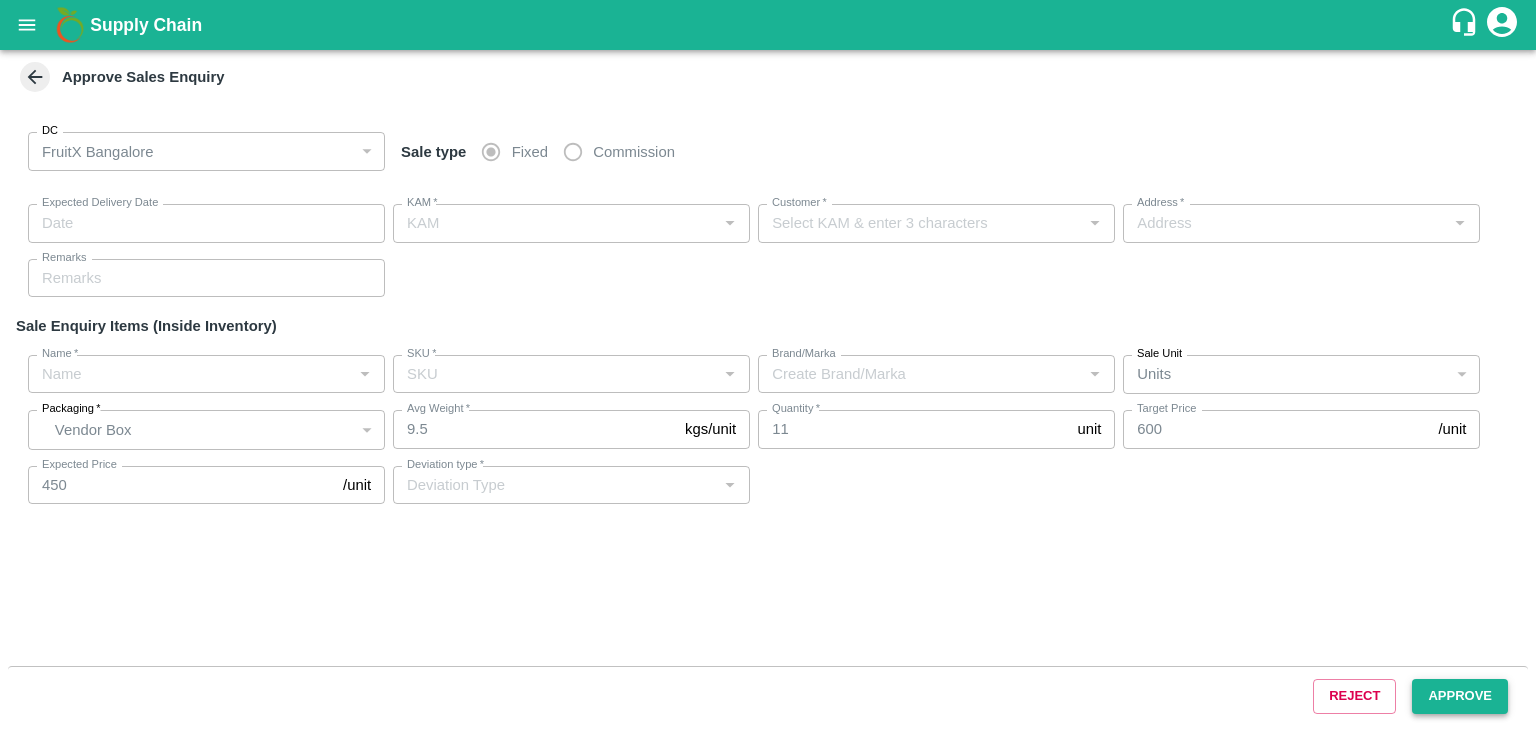 type on "[DD]/[MM]/[YYYY] [HH]:[MM] [AM/PM]" 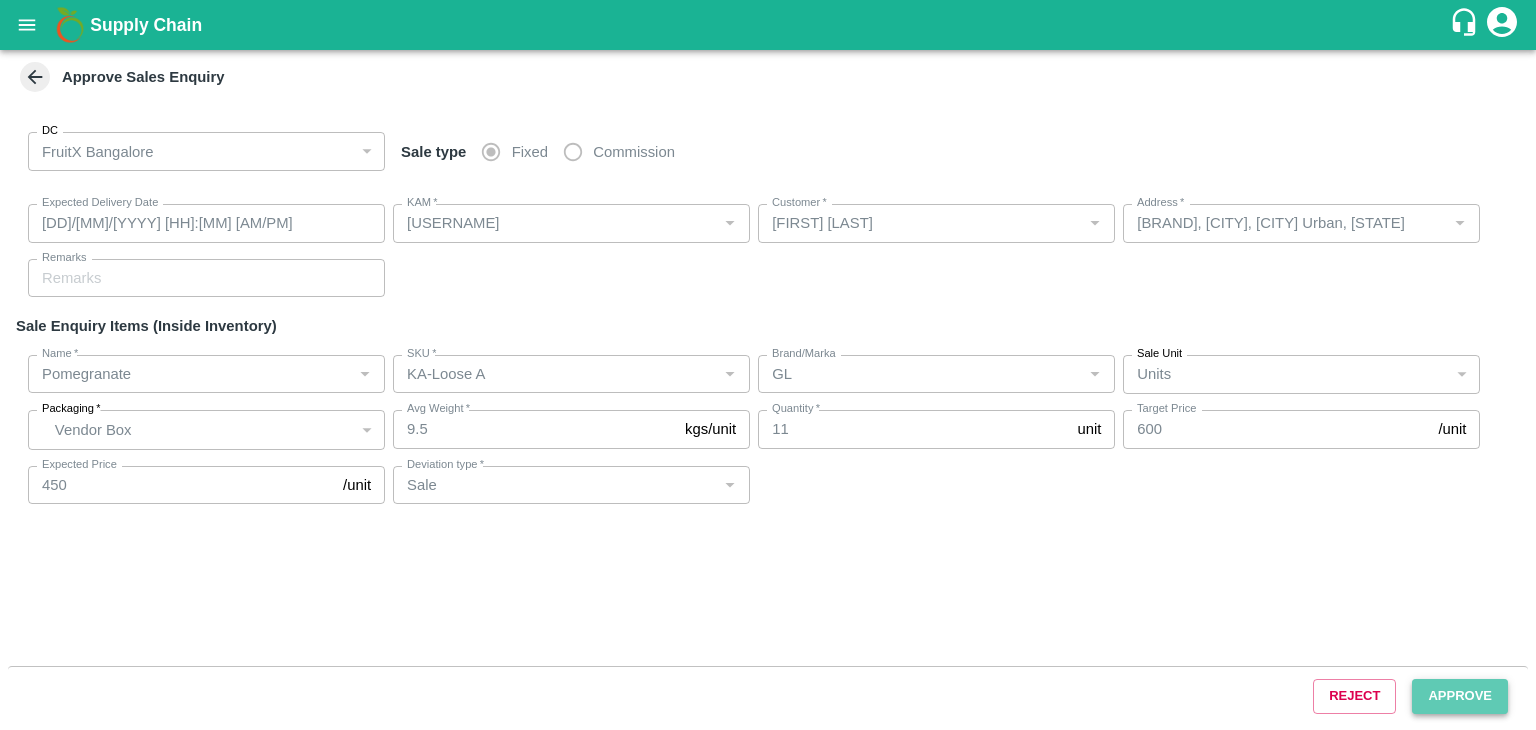 click on "Approve" at bounding box center [1460, 696] 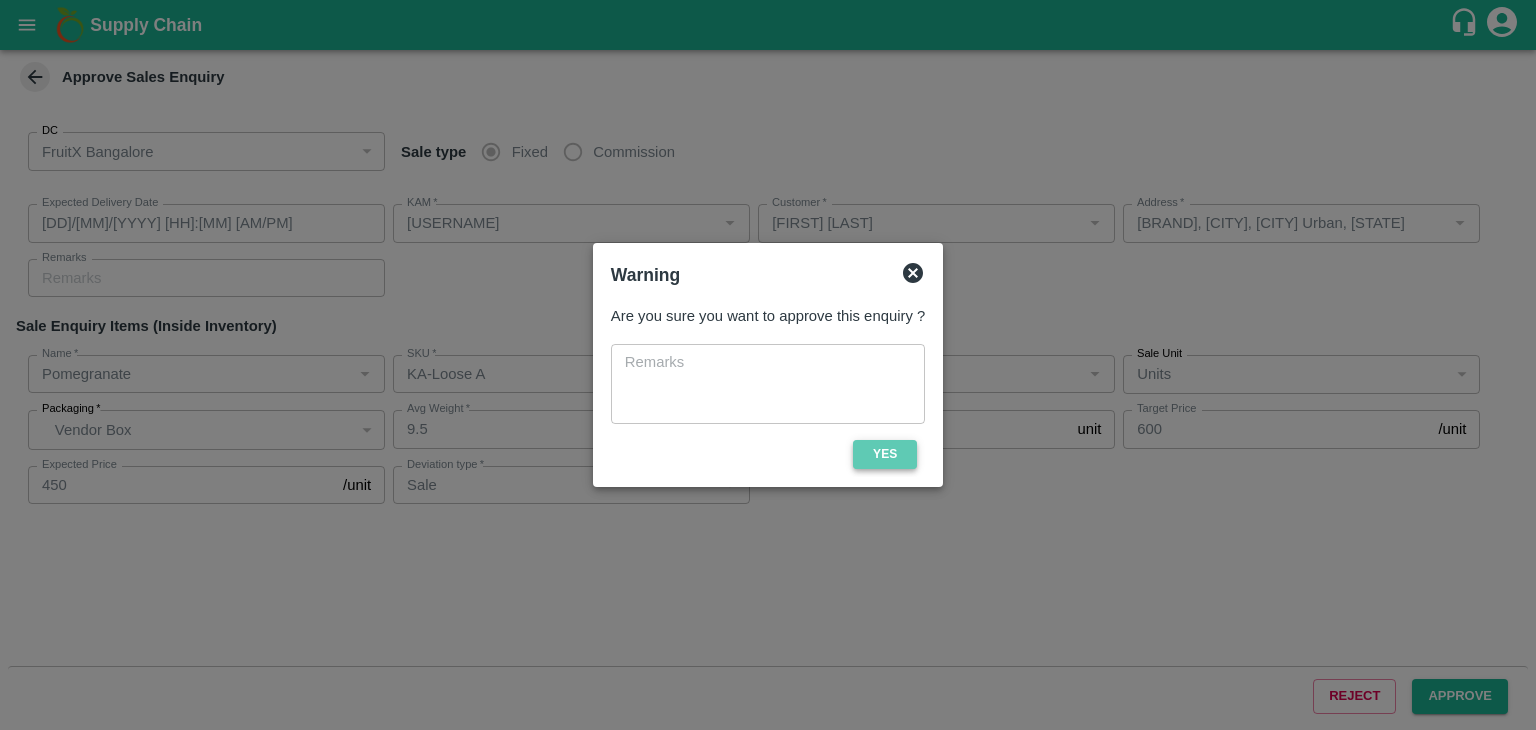 click on "Yes" at bounding box center [885, 454] 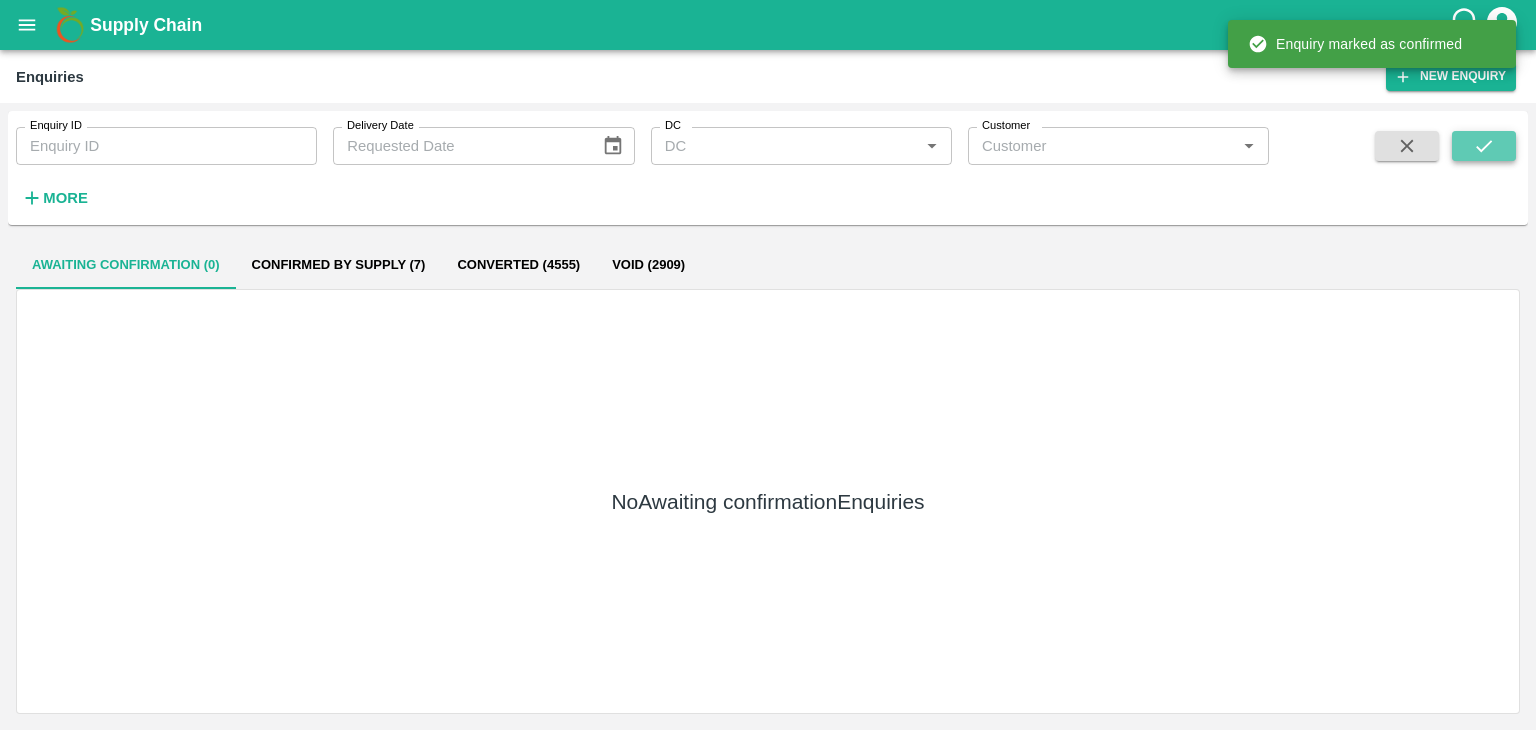 click at bounding box center (1484, 146) 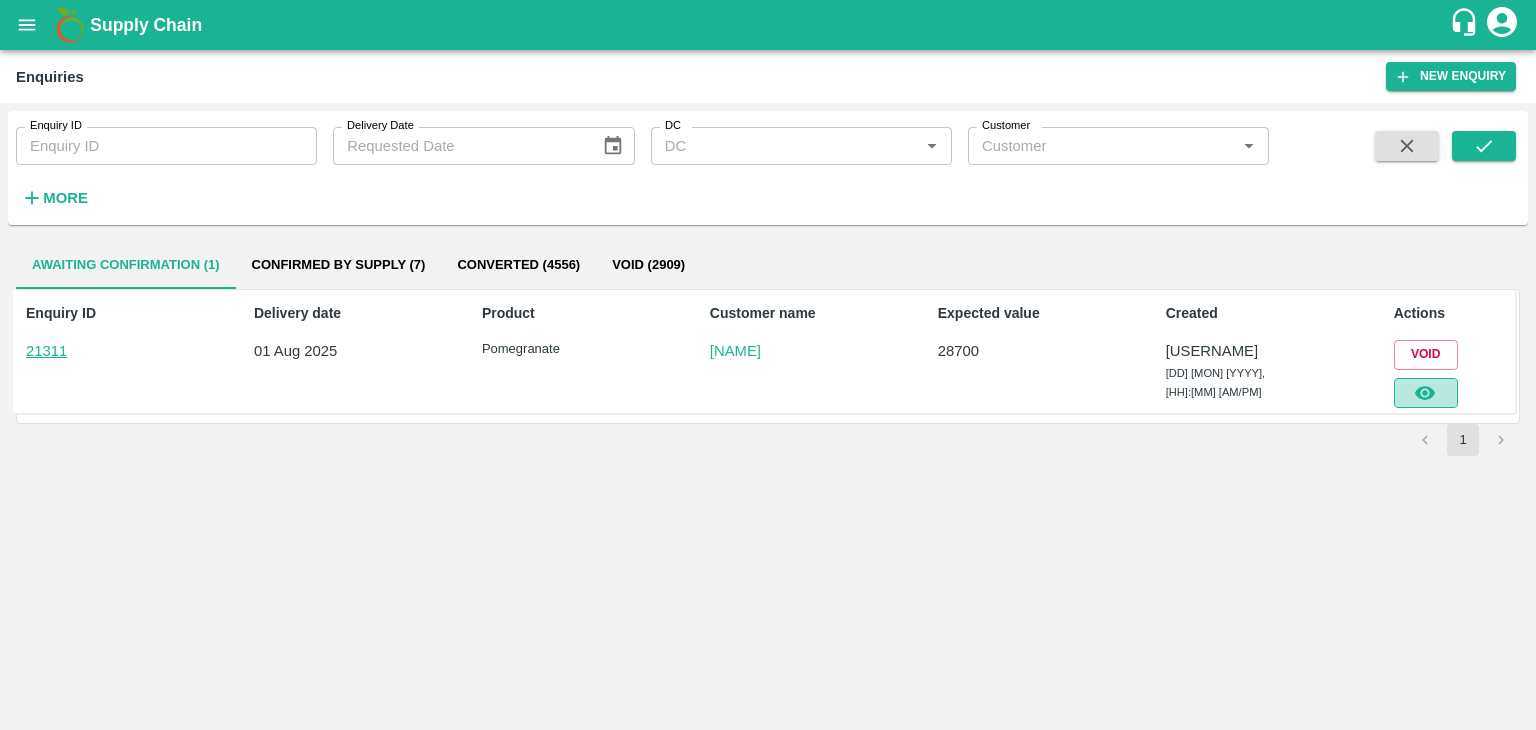 click at bounding box center [1426, 393] 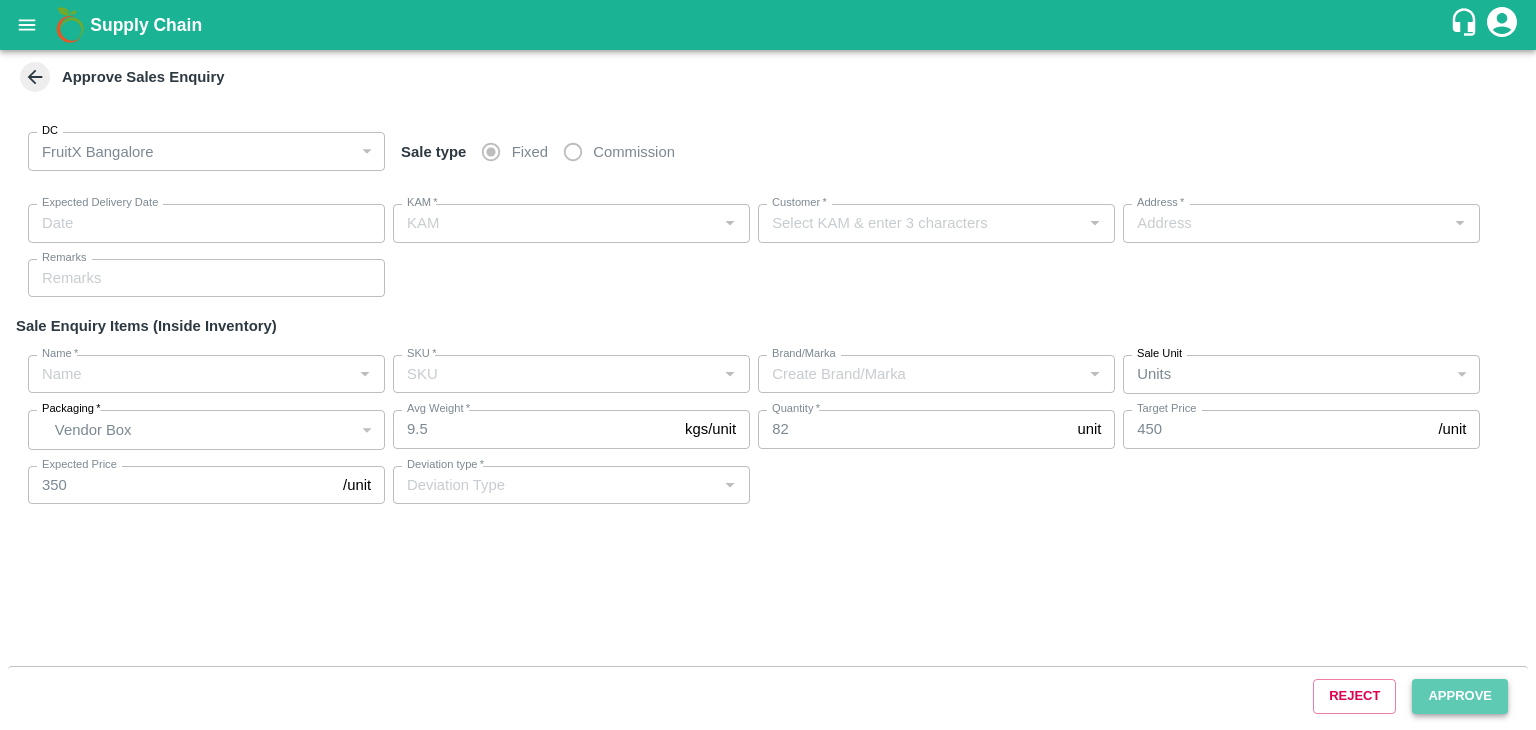 click on "Approve" at bounding box center [1460, 696] 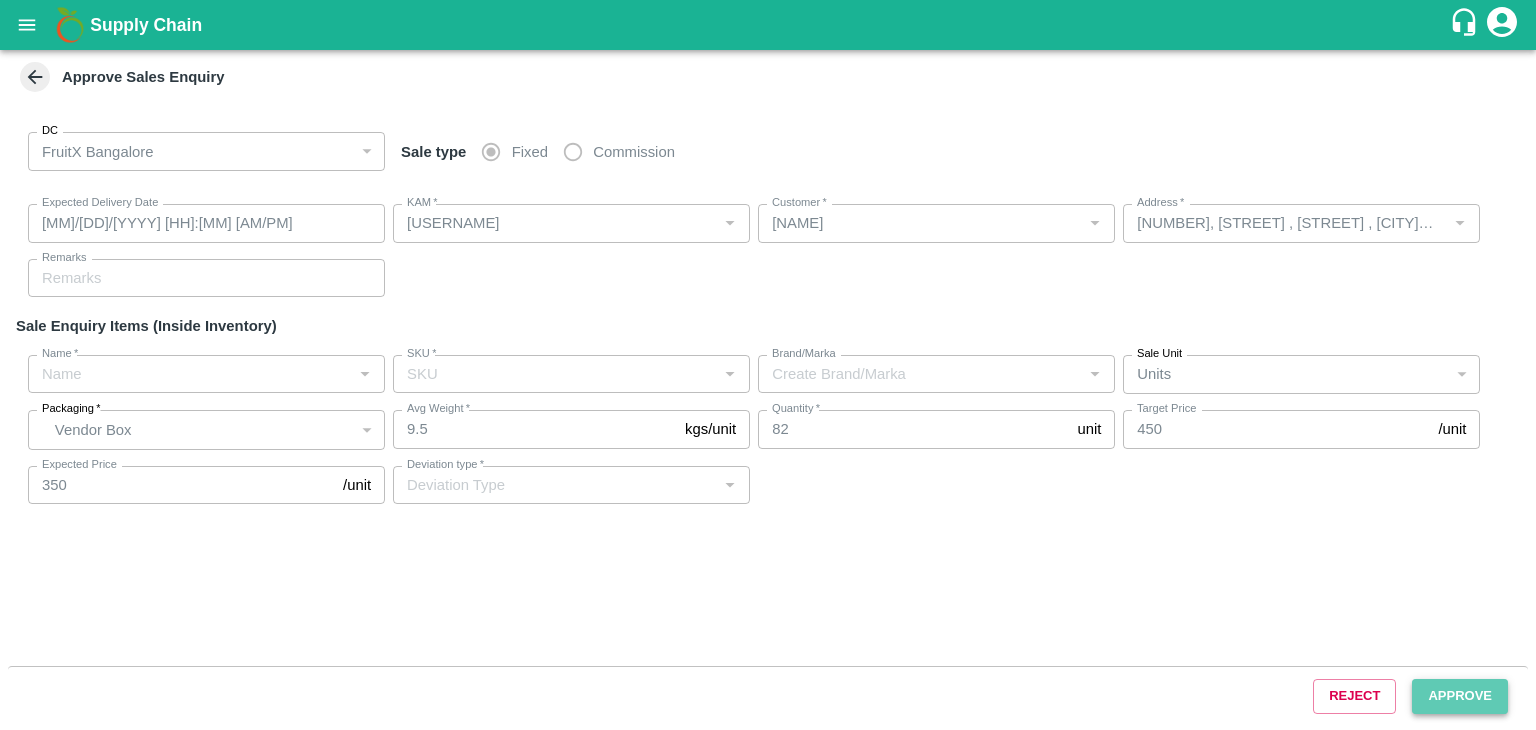 type on "Pomegranate" 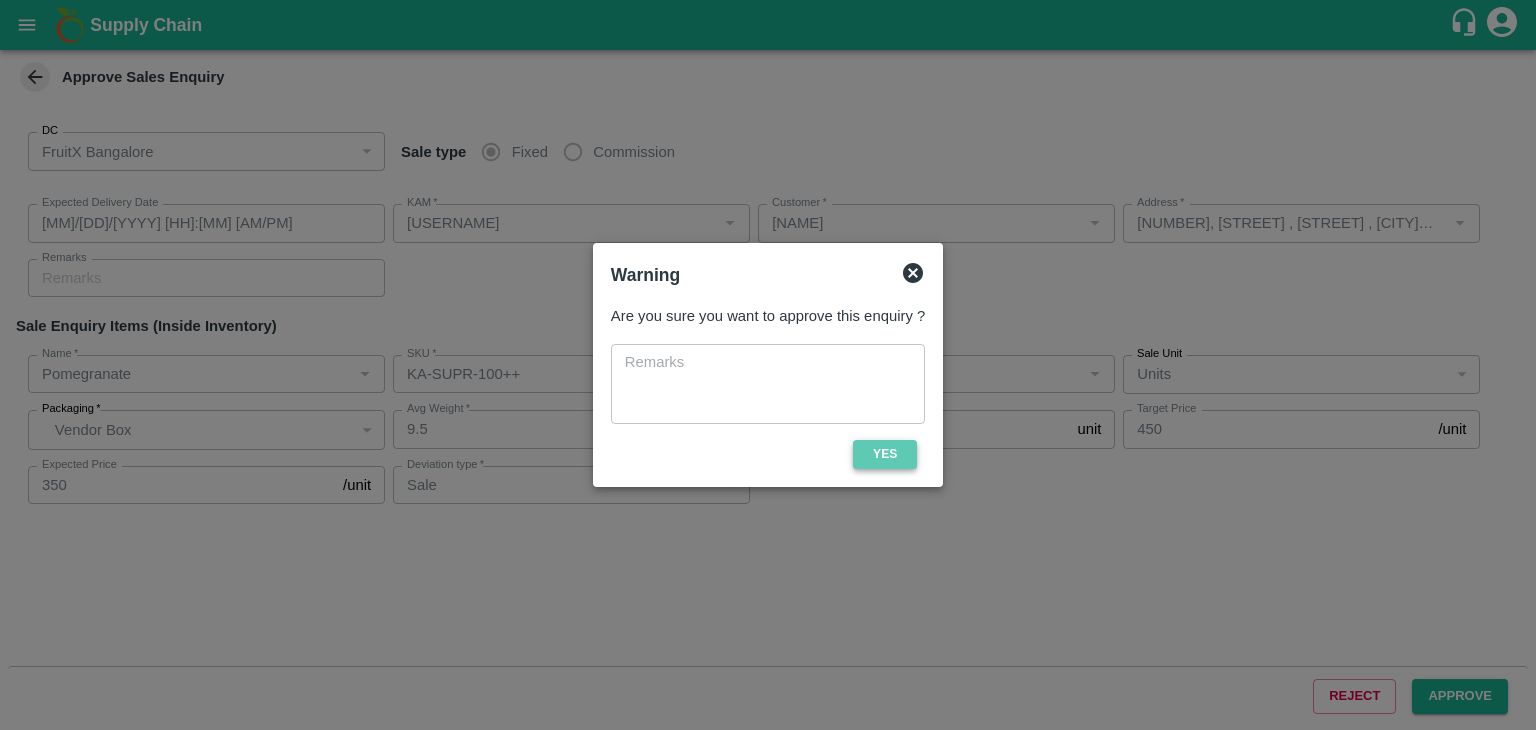 click on "Yes" at bounding box center (885, 454) 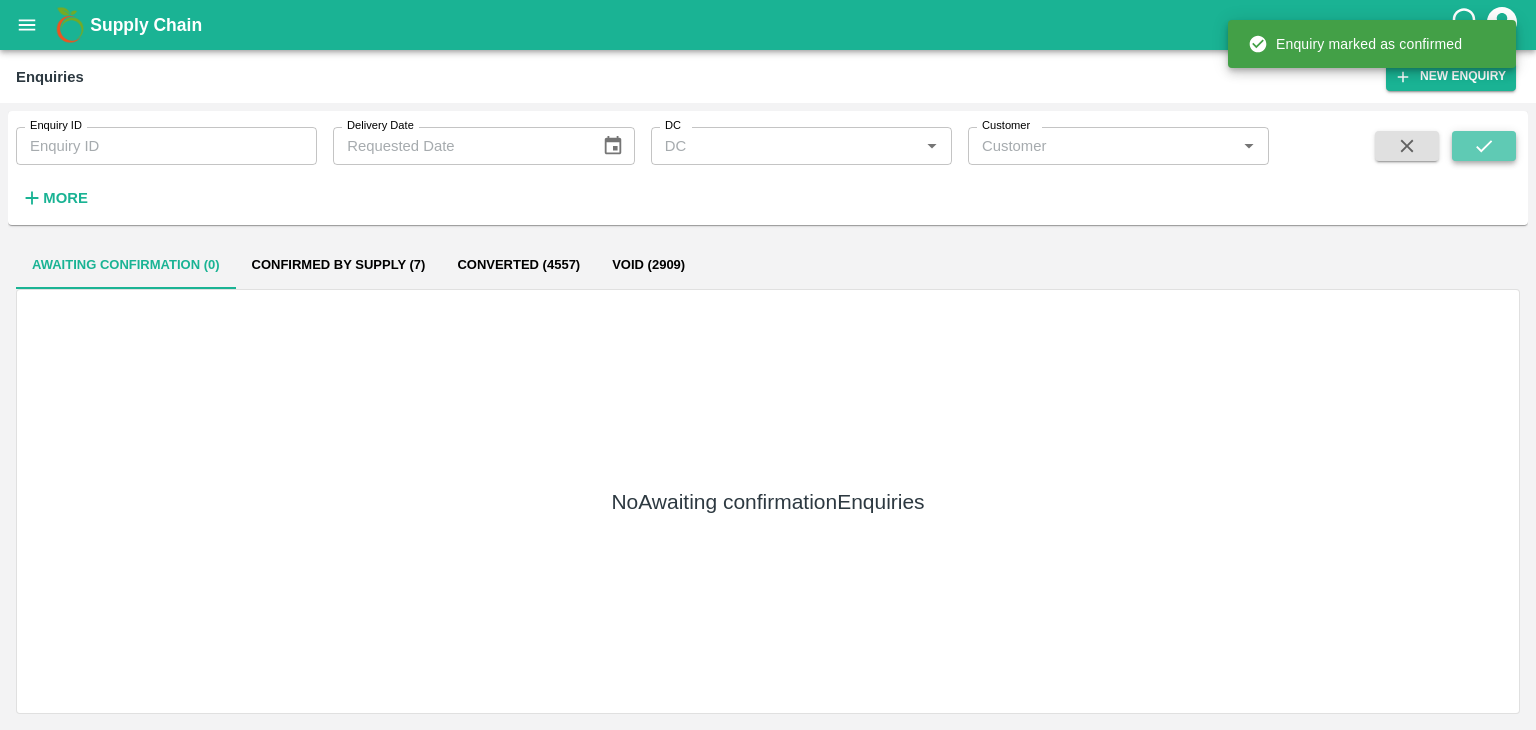 click 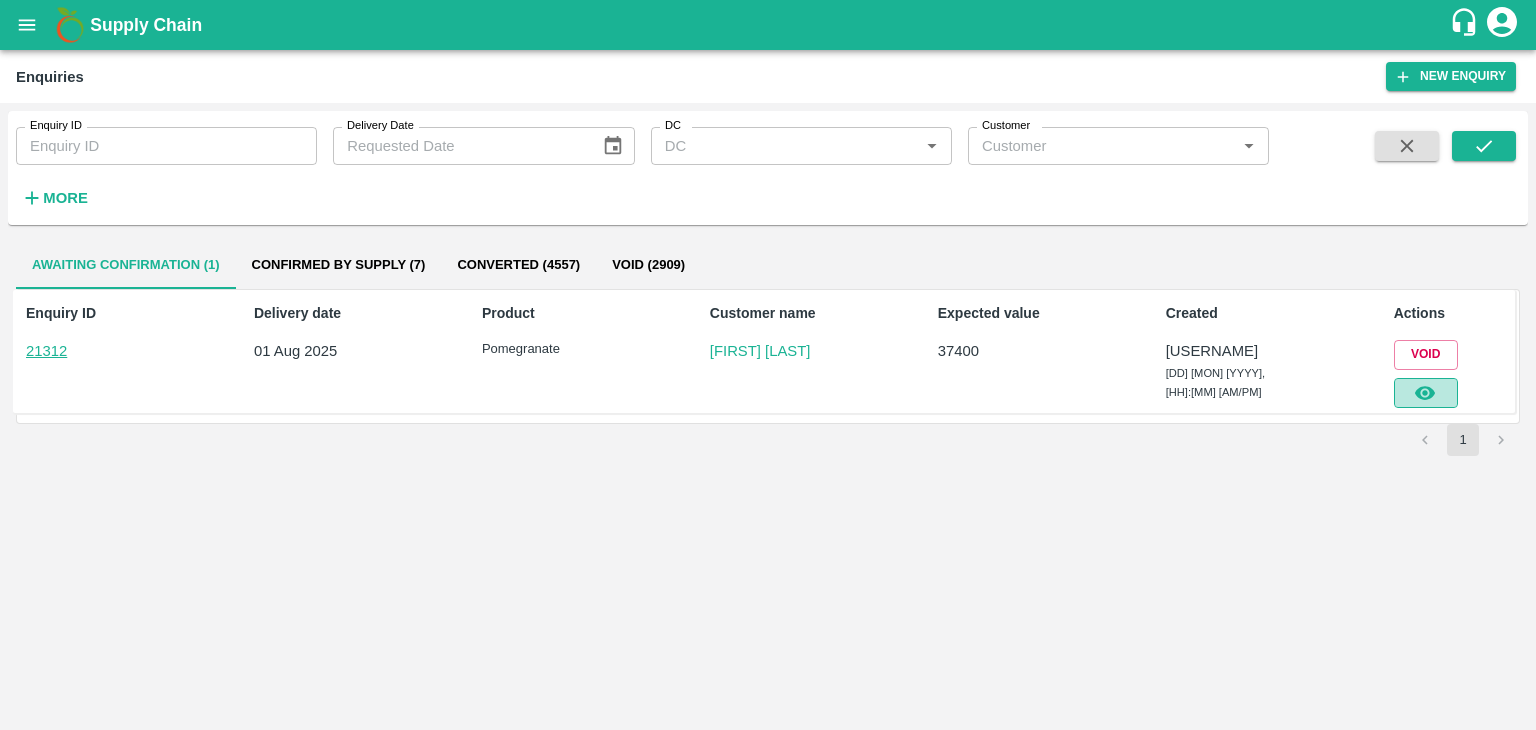 click 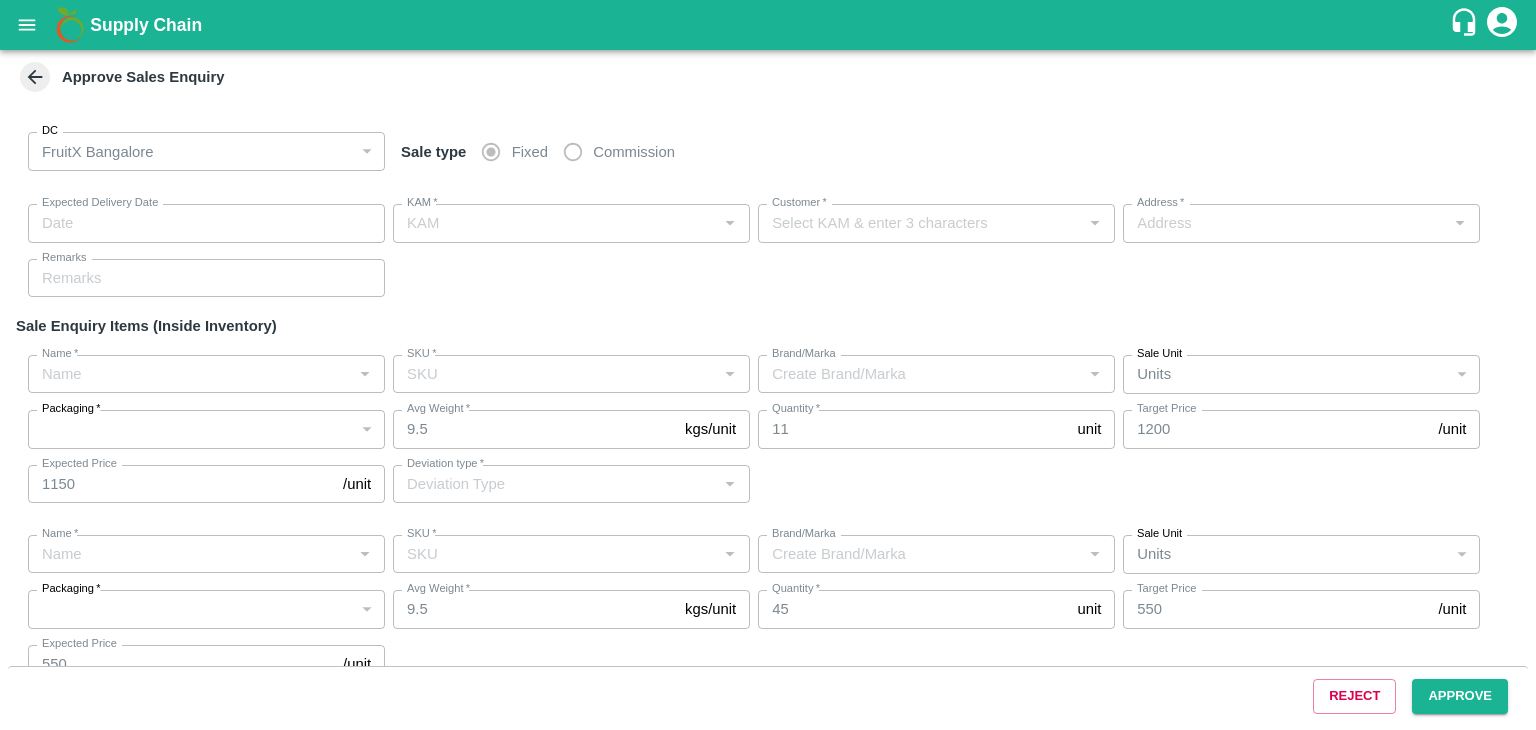 type on "01/08/2025 06:20 PM" 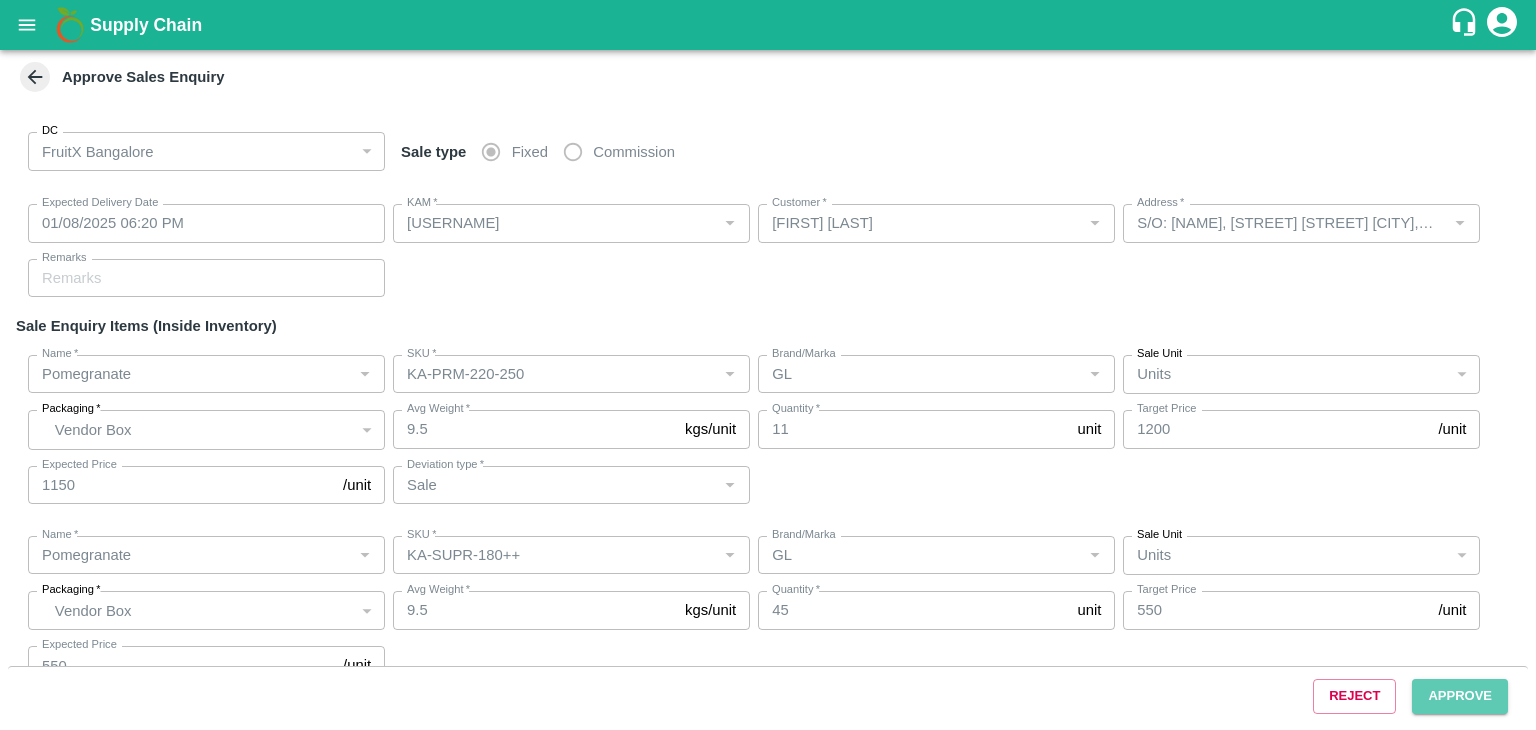 click on "Approve" at bounding box center (1460, 696) 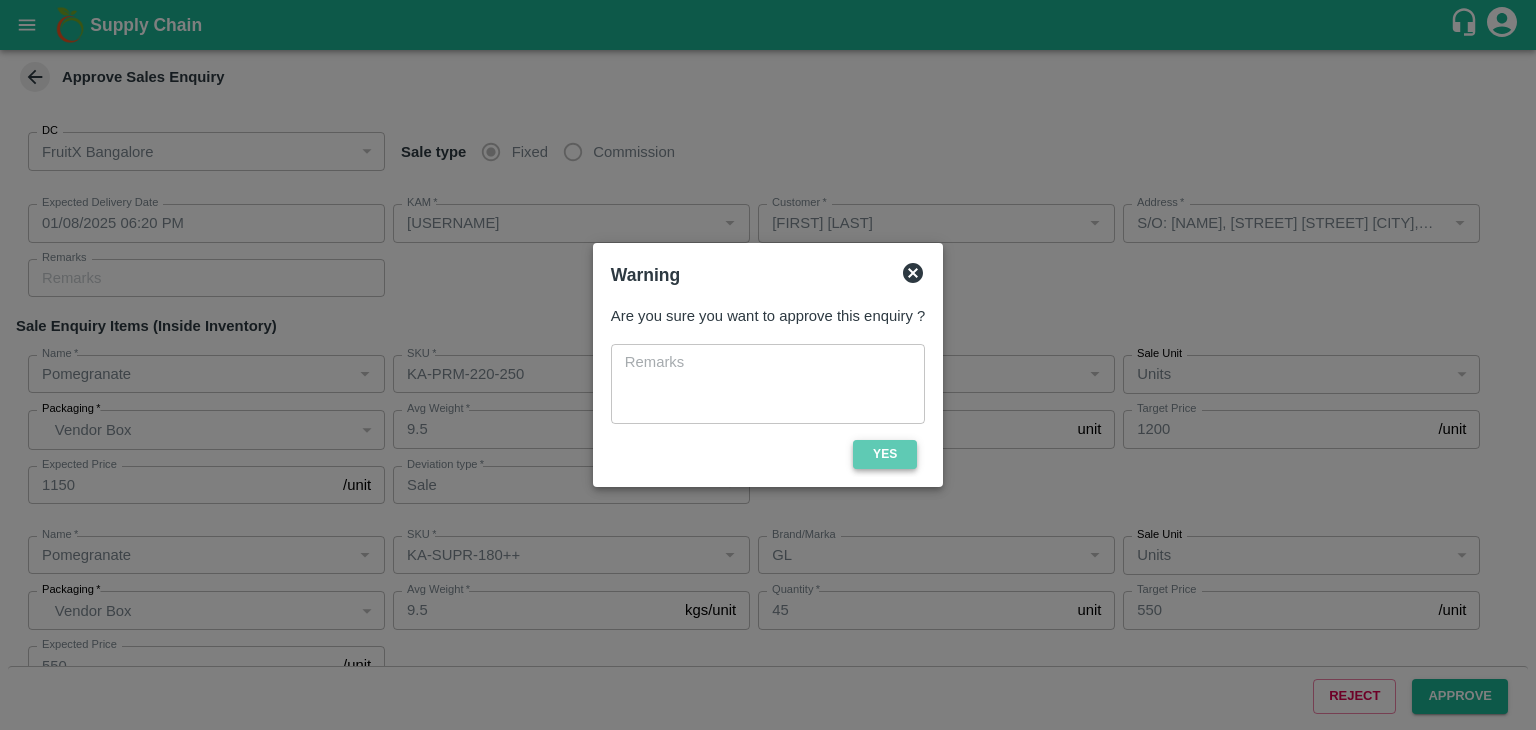 click on "Yes" at bounding box center (885, 454) 